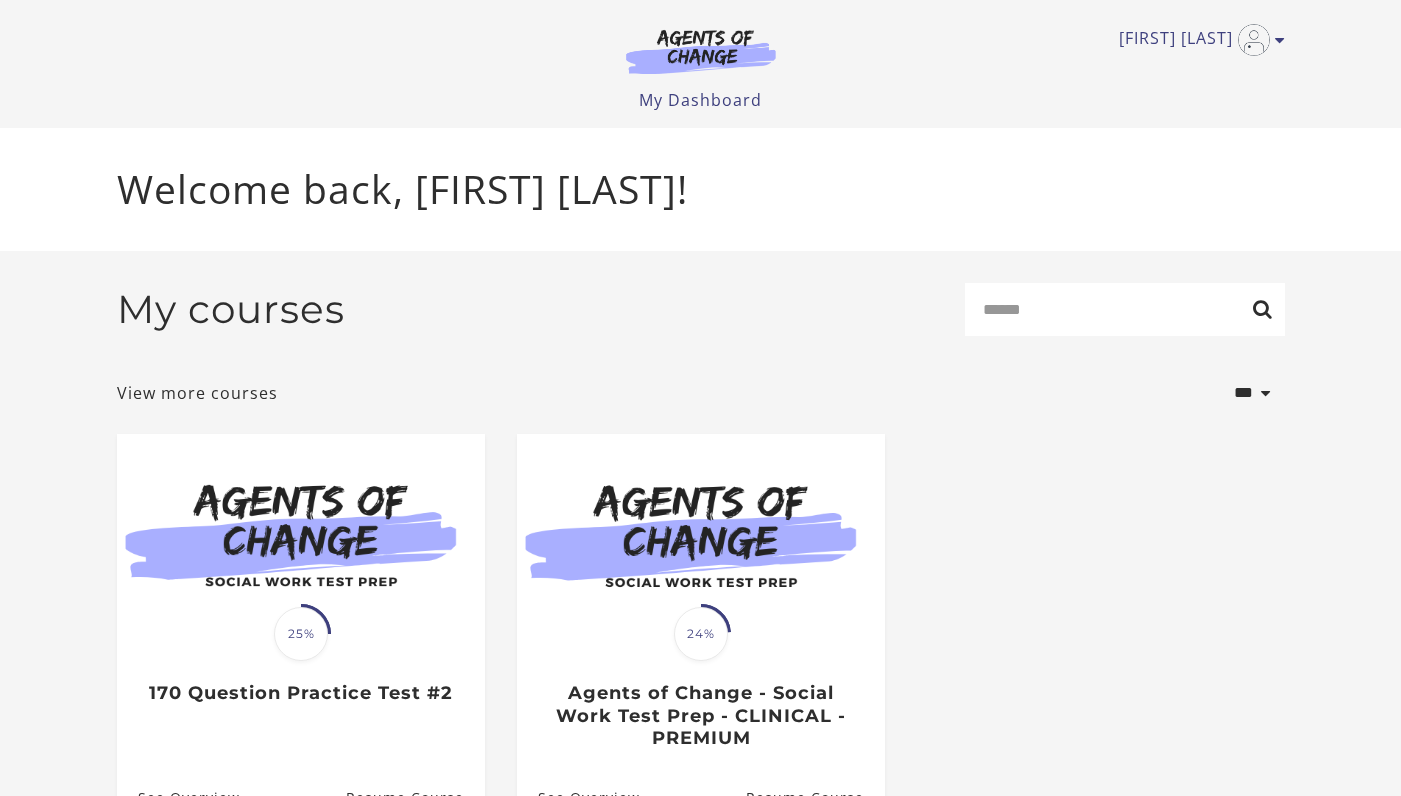 scroll, scrollTop: 0, scrollLeft: 0, axis: both 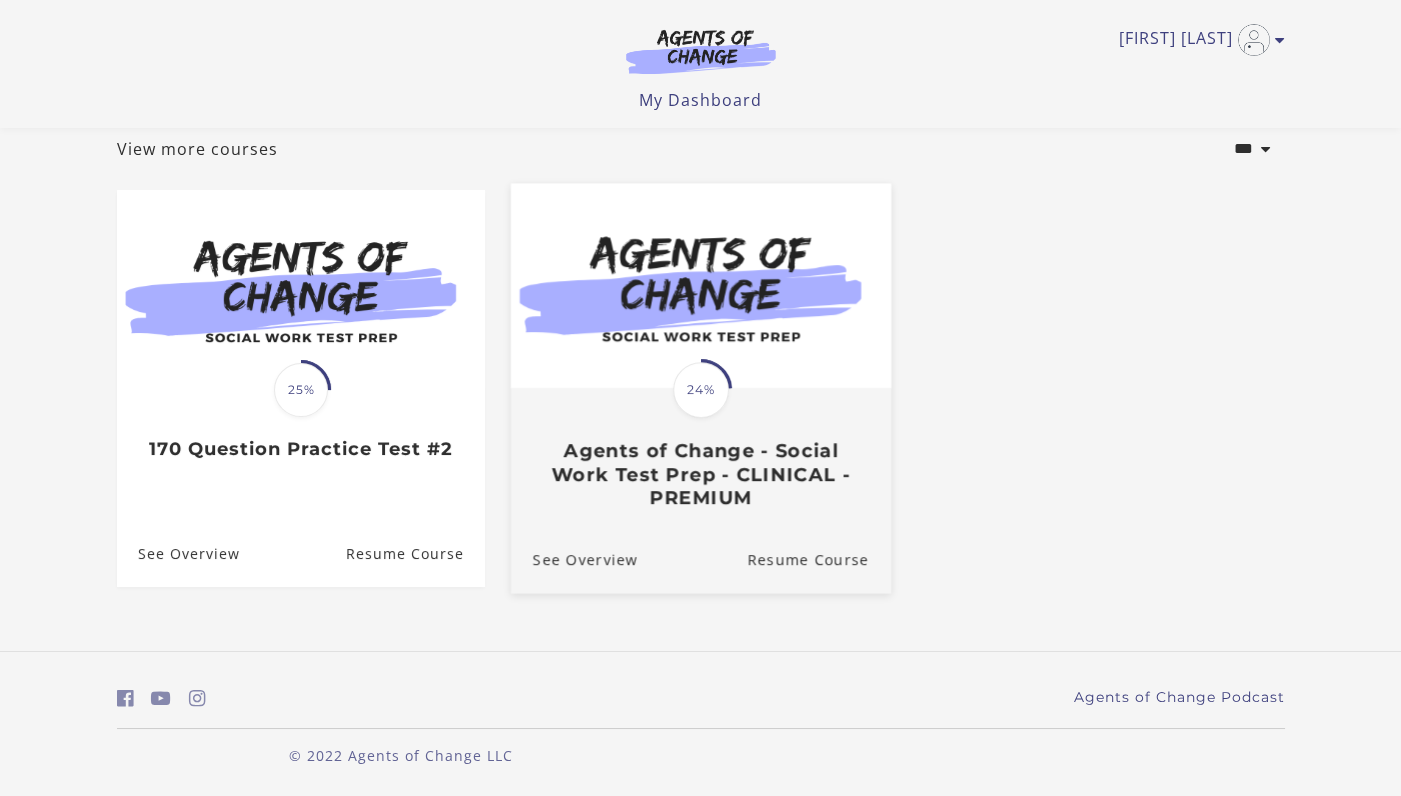 click on "Translation missing: en.liquid.partials.dashboard_course_card.progress_description: 24%
24%
Agents of Change - Social Work Test Prep - CLINICAL - PREMIUM" at bounding box center (700, 449) 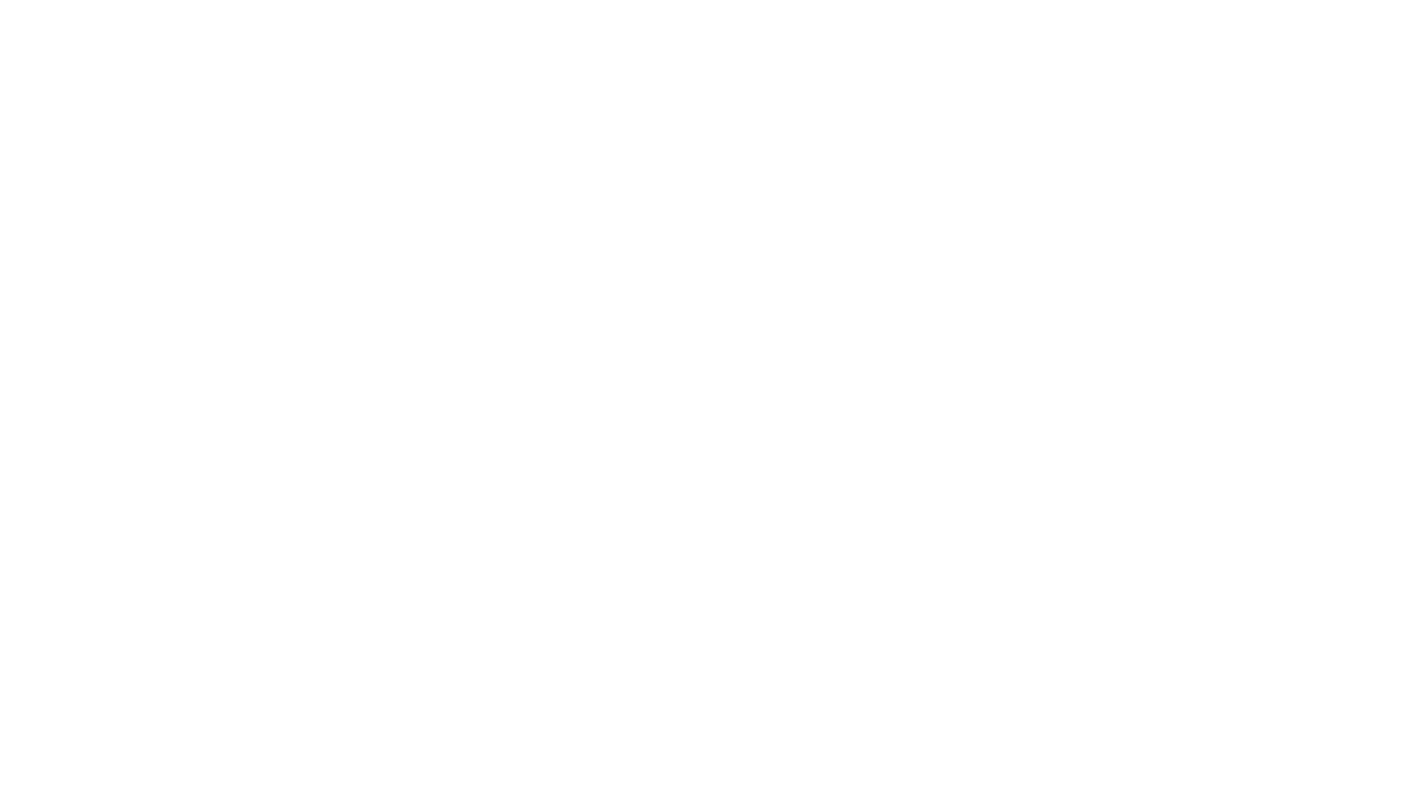 scroll, scrollTop: 0, scrollLeft: 0, axis: both 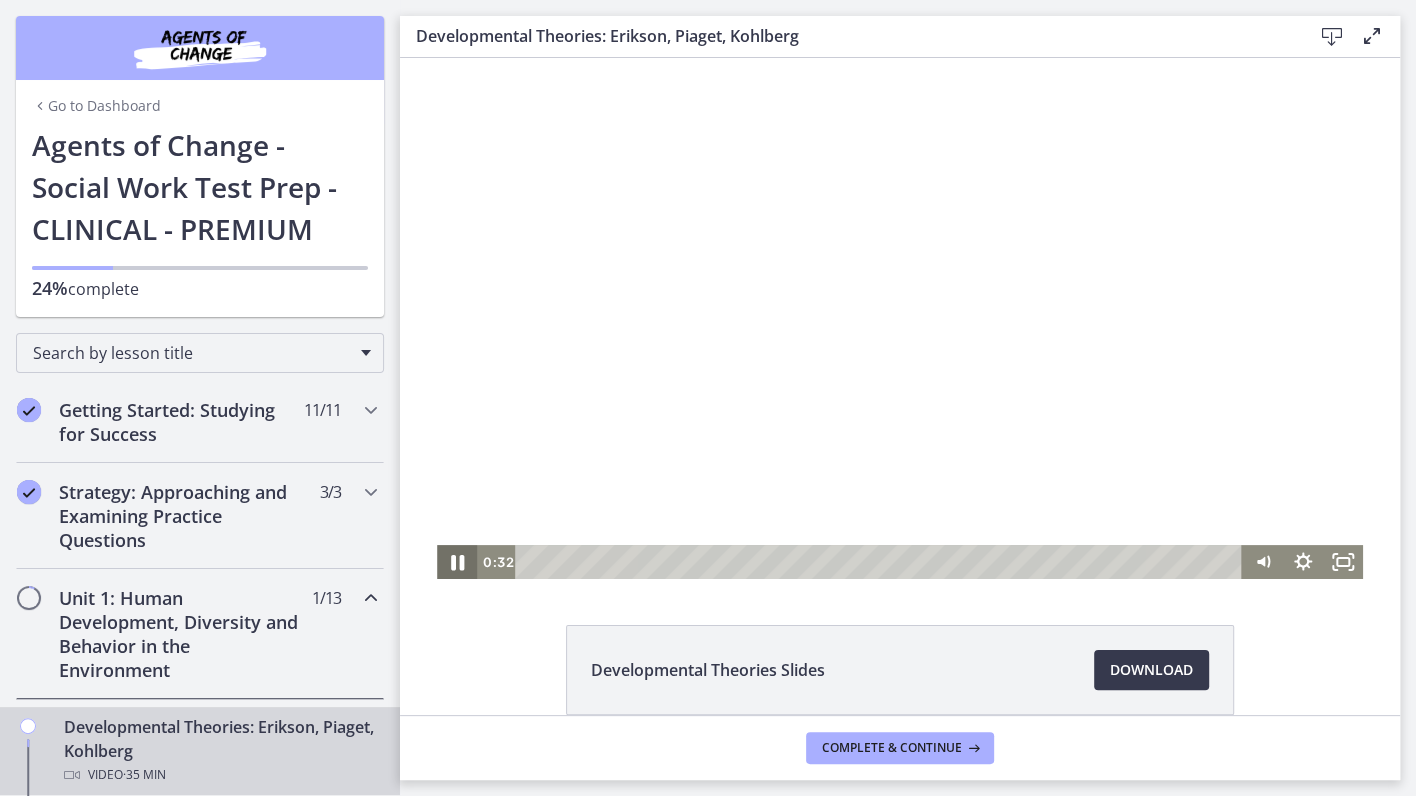 click 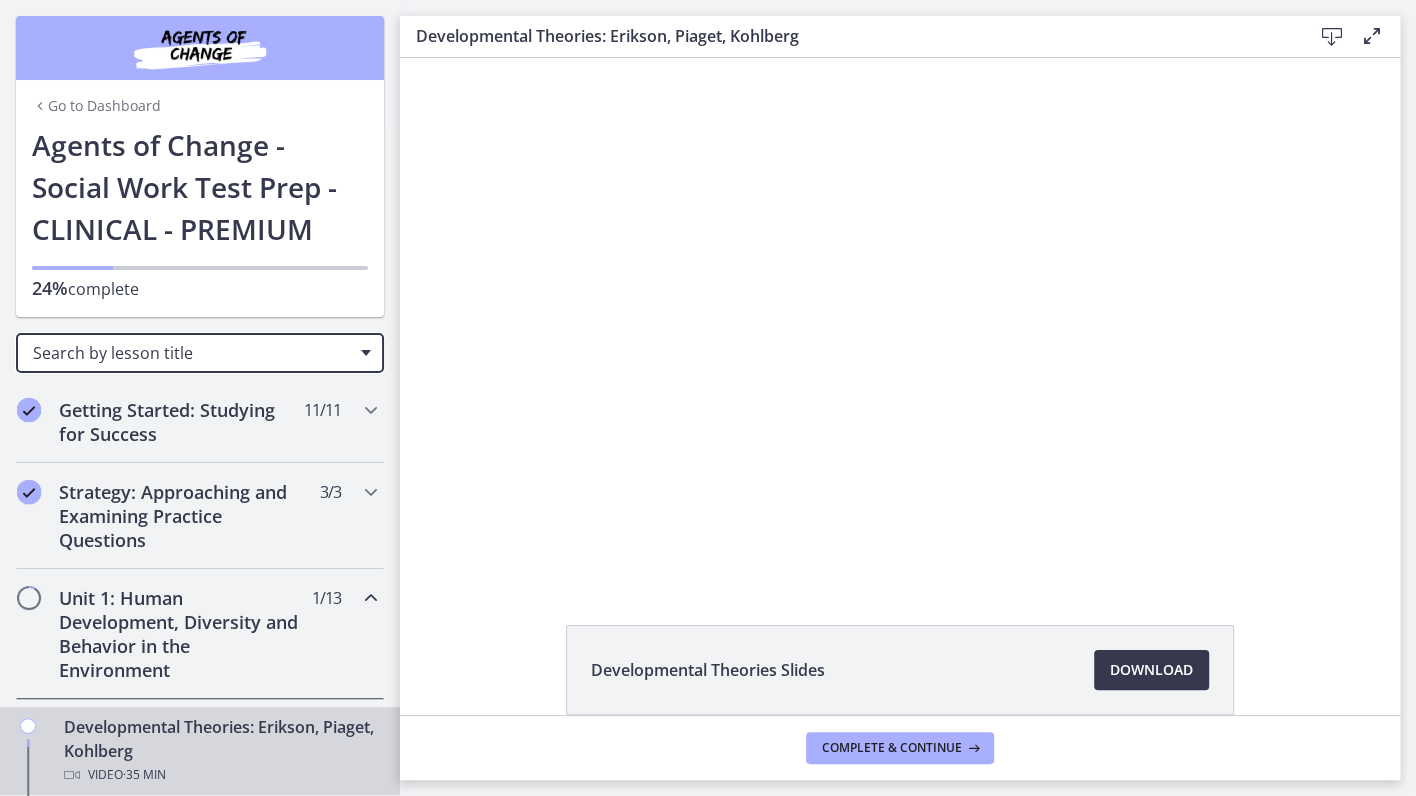 click on "Search by lesson title" at bounding box center [192, 353] 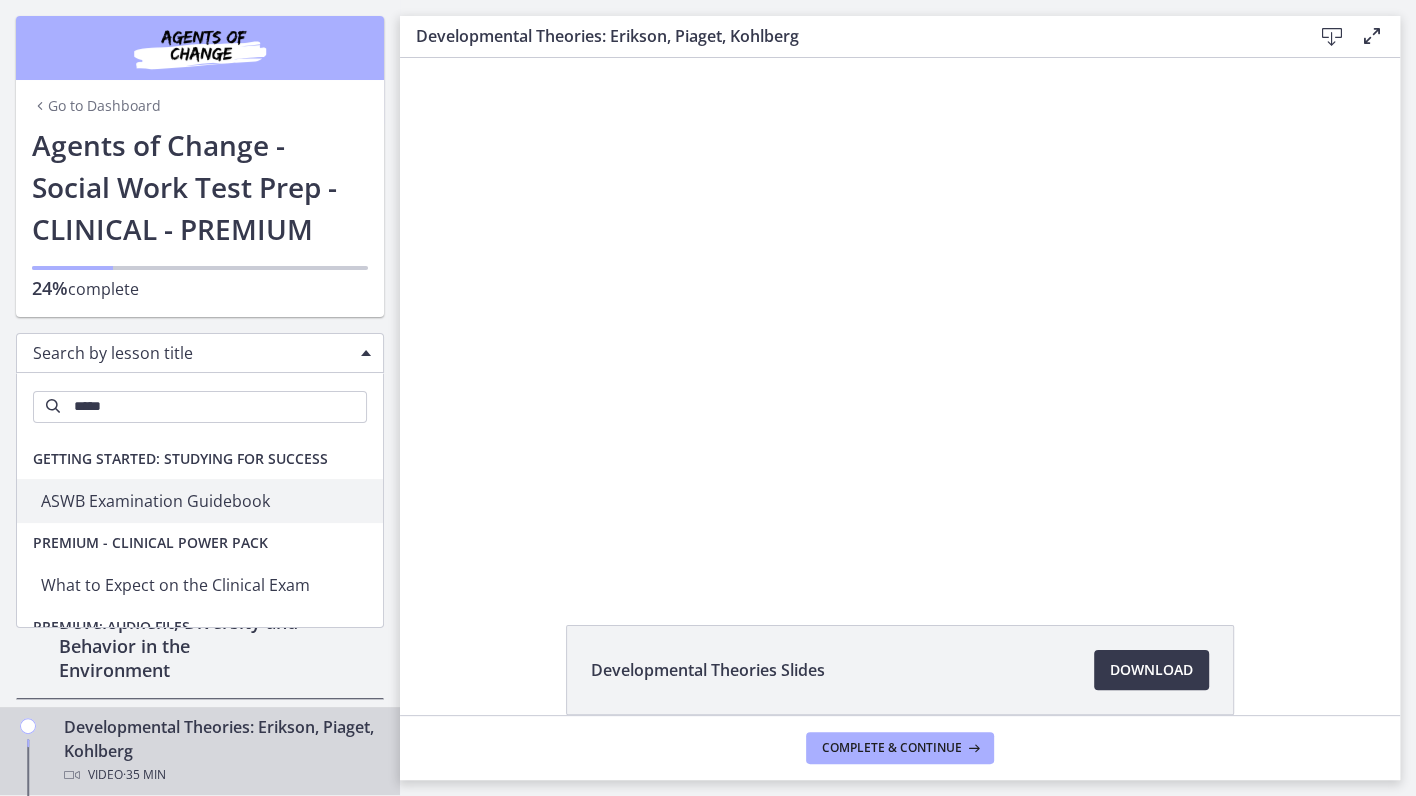 type on "****" 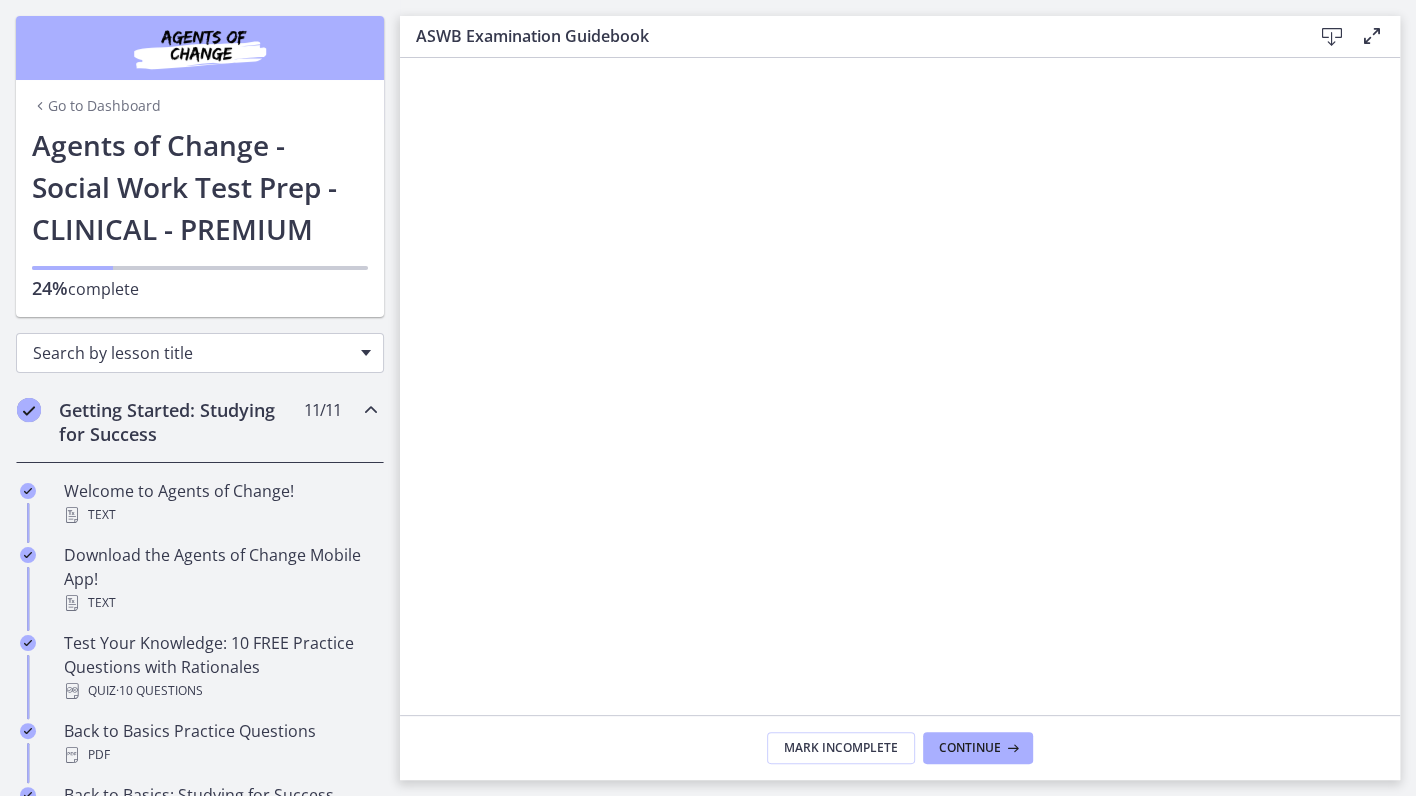 click on "Search by lesson title" at bounding box center (192, 353) 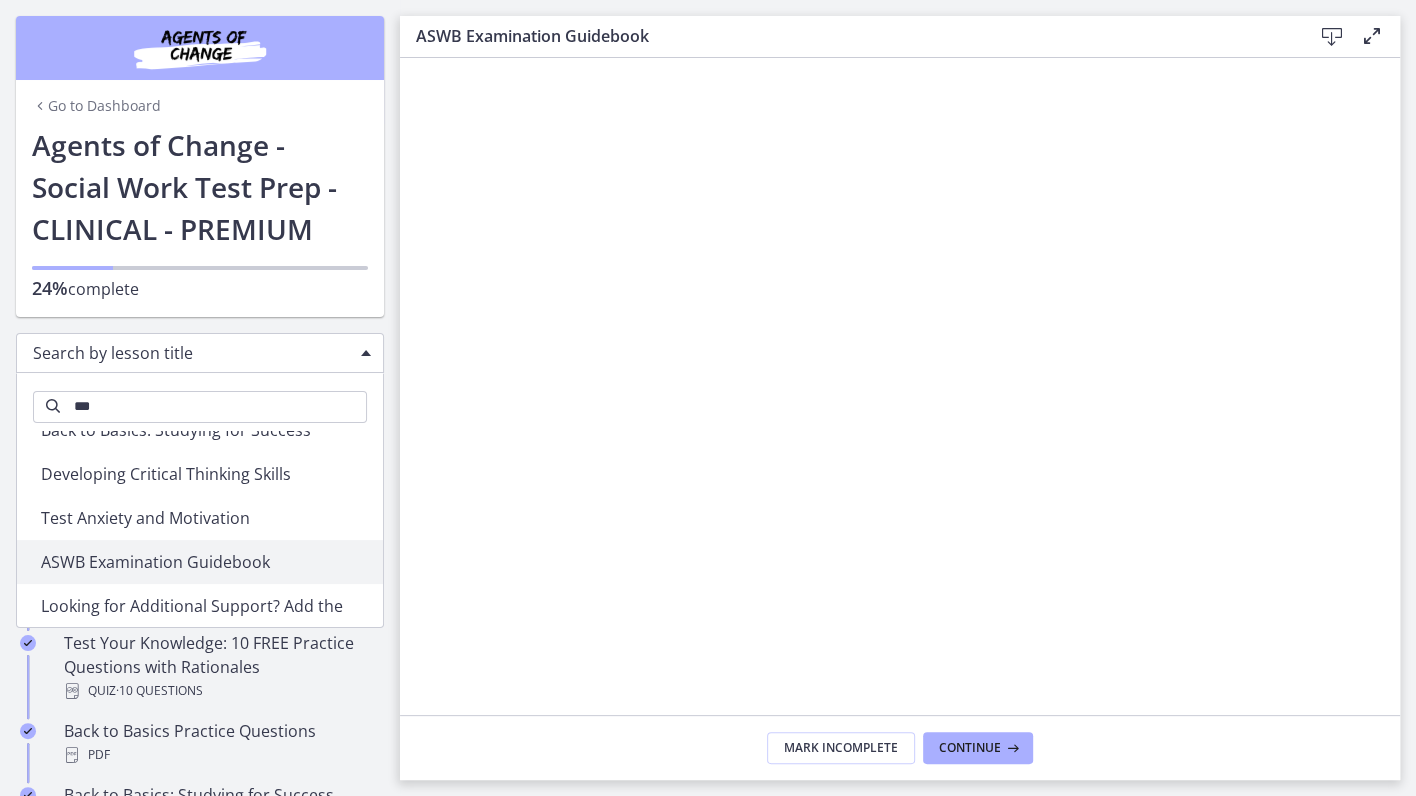 scroll, scrollTop: 63, scrollLeft: 0, axis: vertical 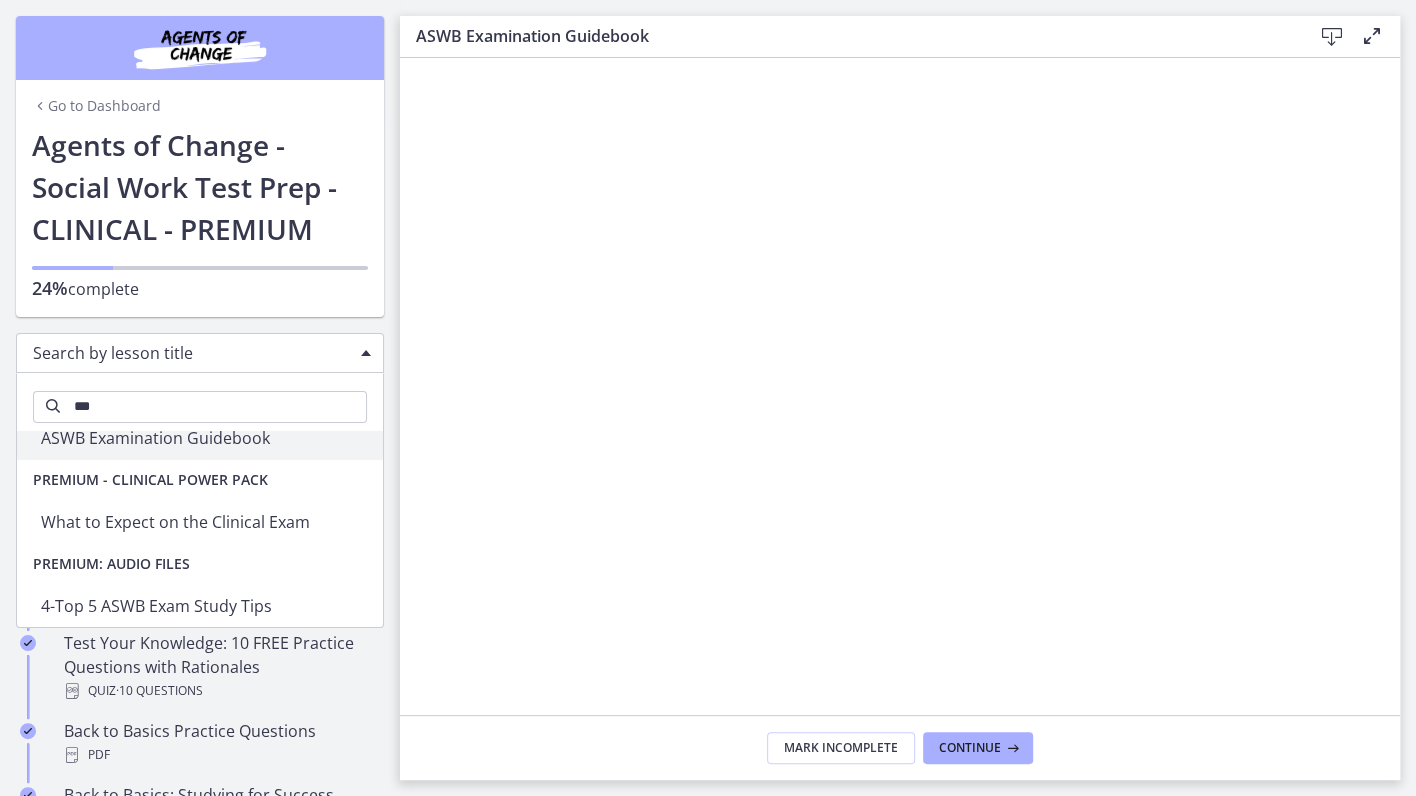 type on "****" 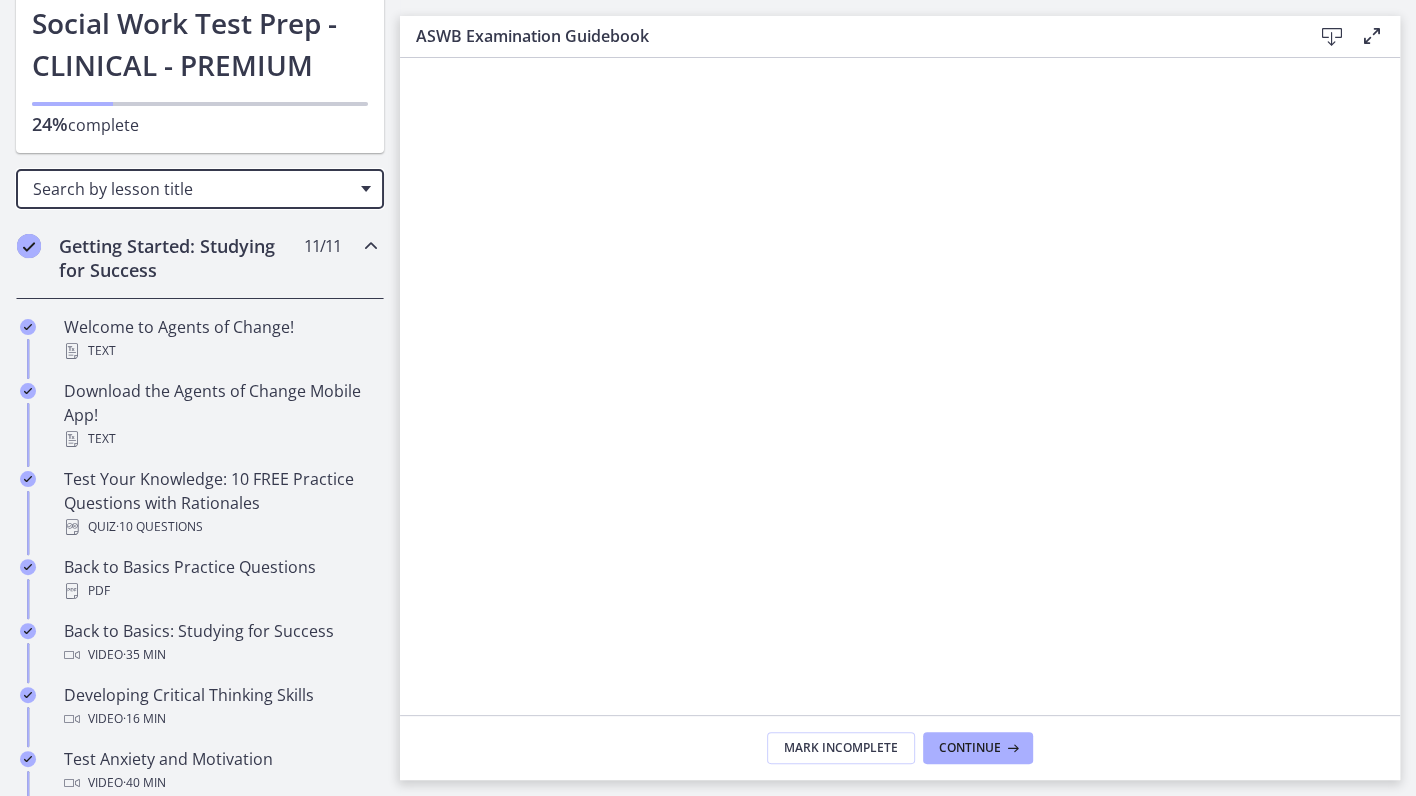 scroll, scrollTop: 0, scrollLeft: 0, axis: both 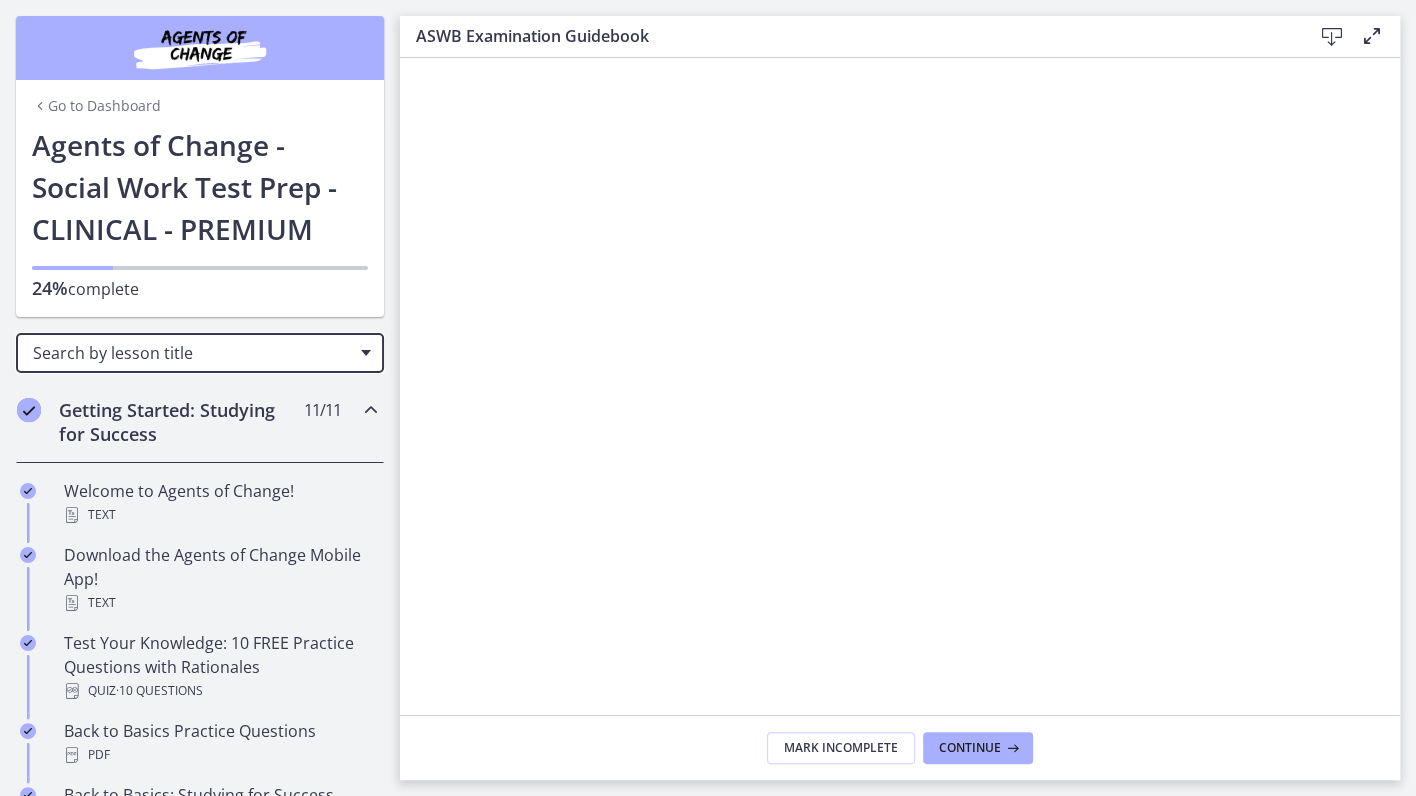click on "Search by lesson title" at bounding box center (200, 353) 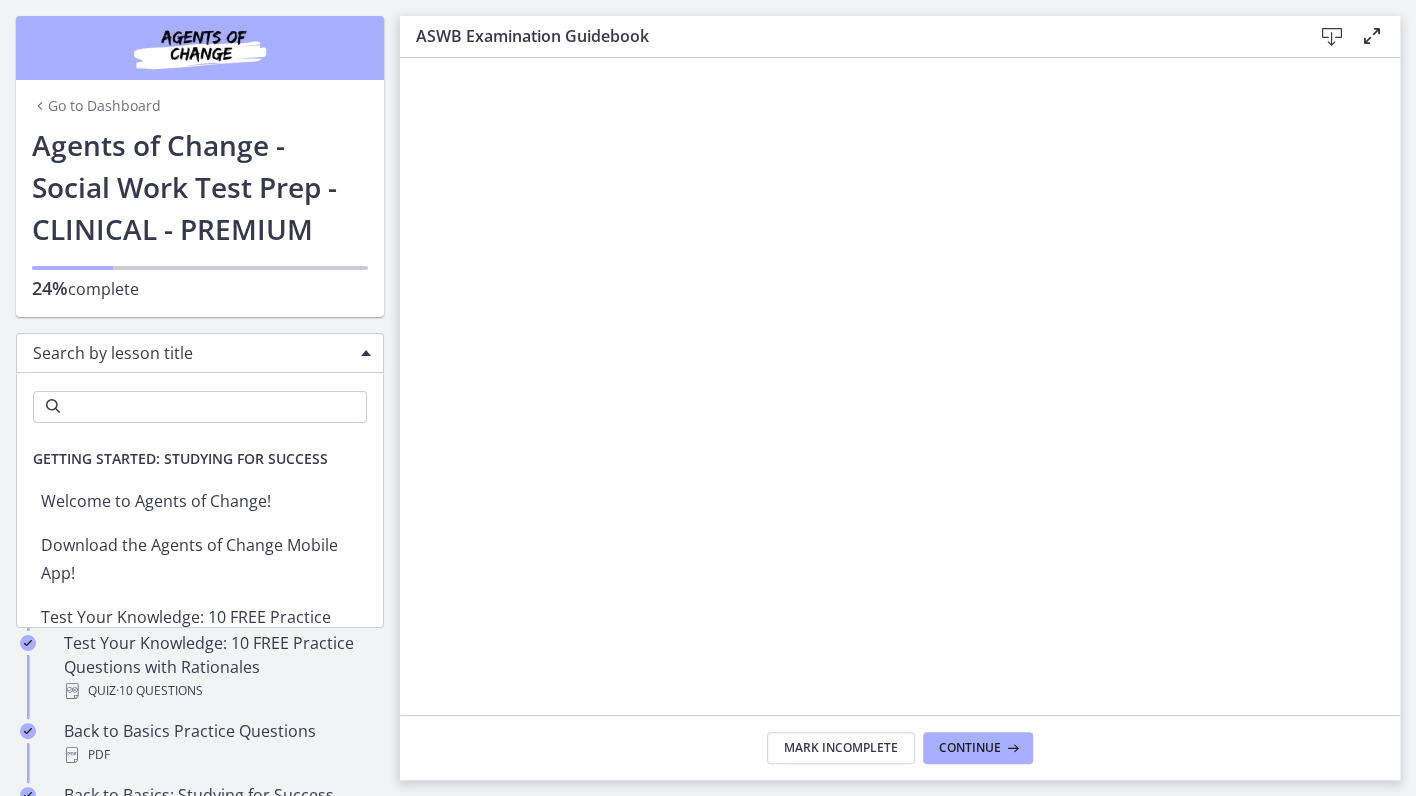 scroll, scrollTop: 303, scrollLeft: 0, axis: vertical 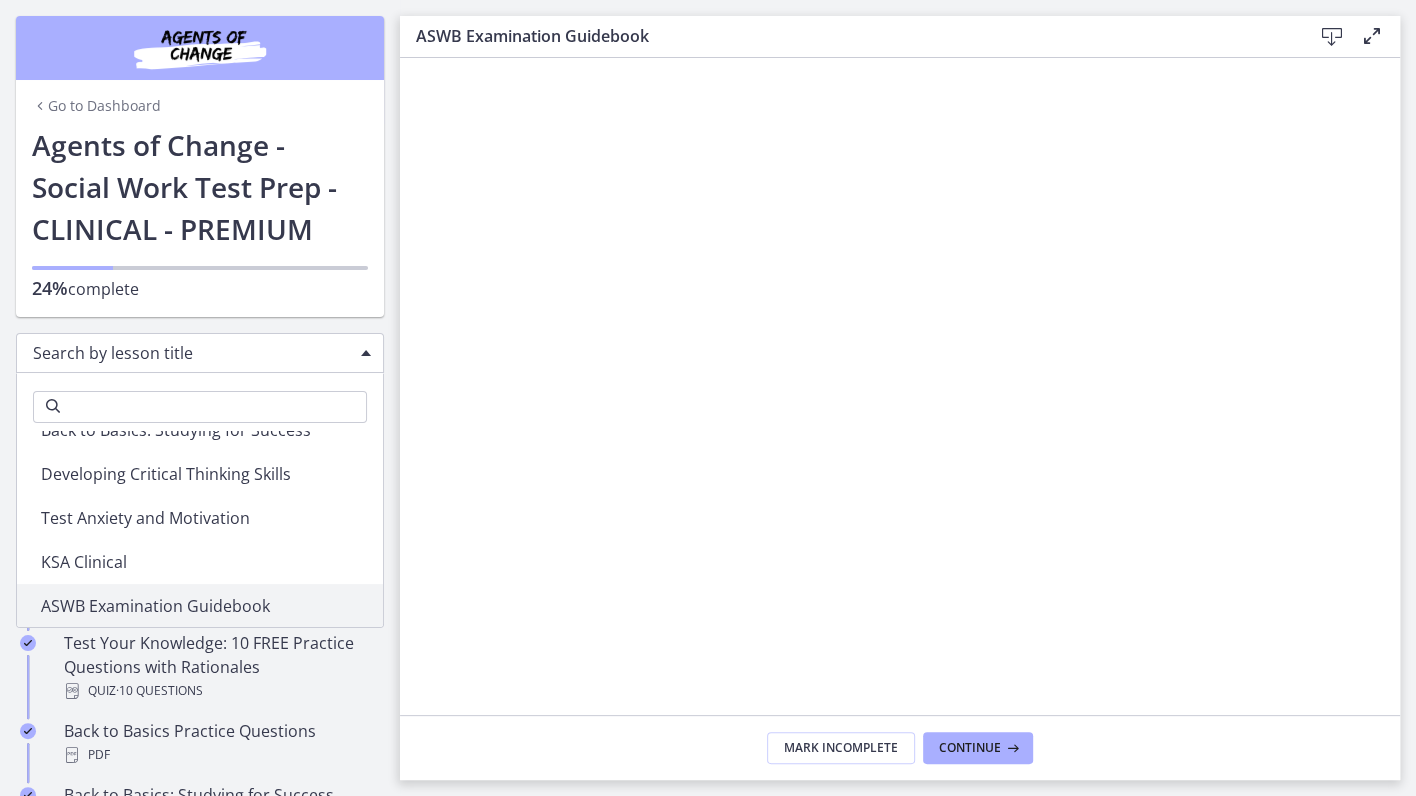 type on "*" 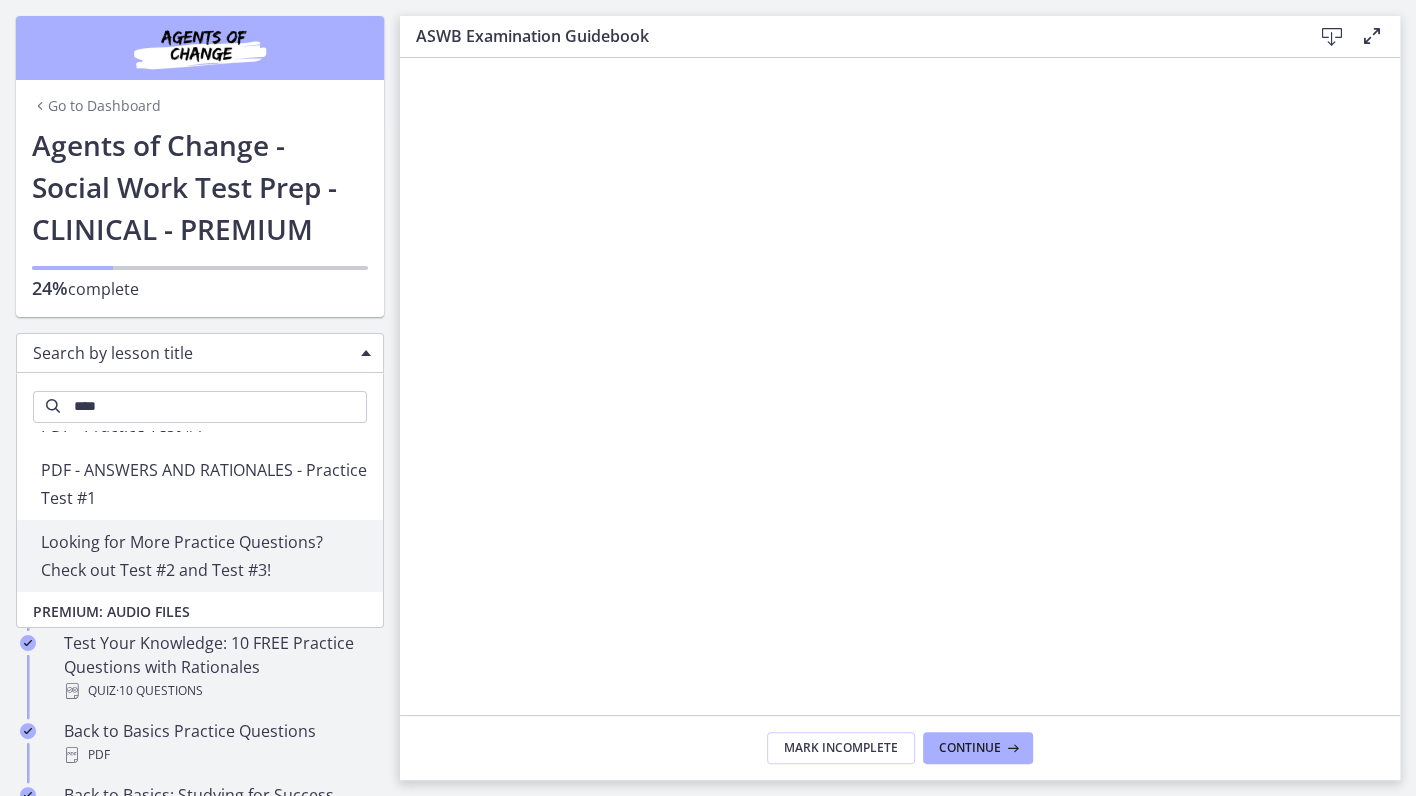 scroll, scrollTop: 350, scrollLeft: 0, axis: vertical 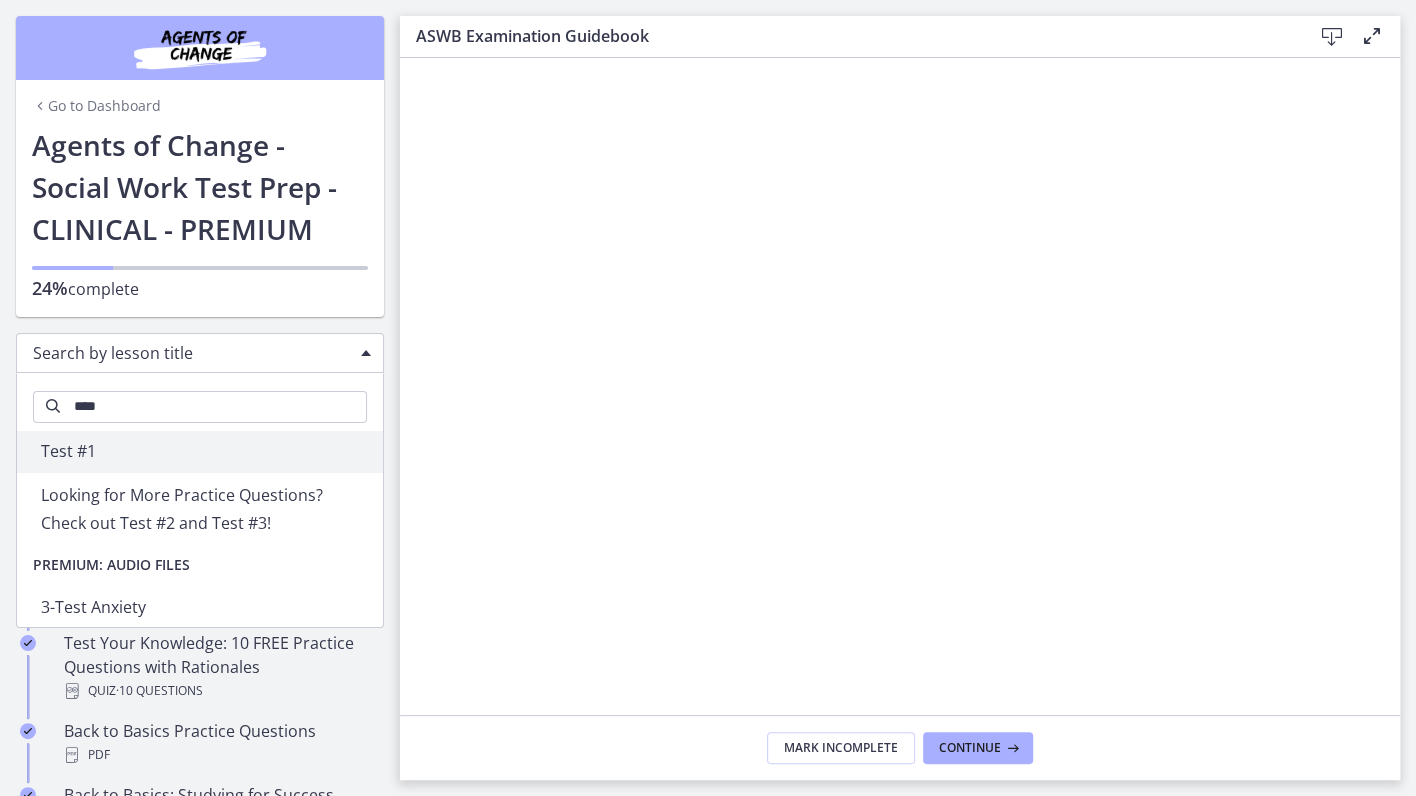 type on "****" 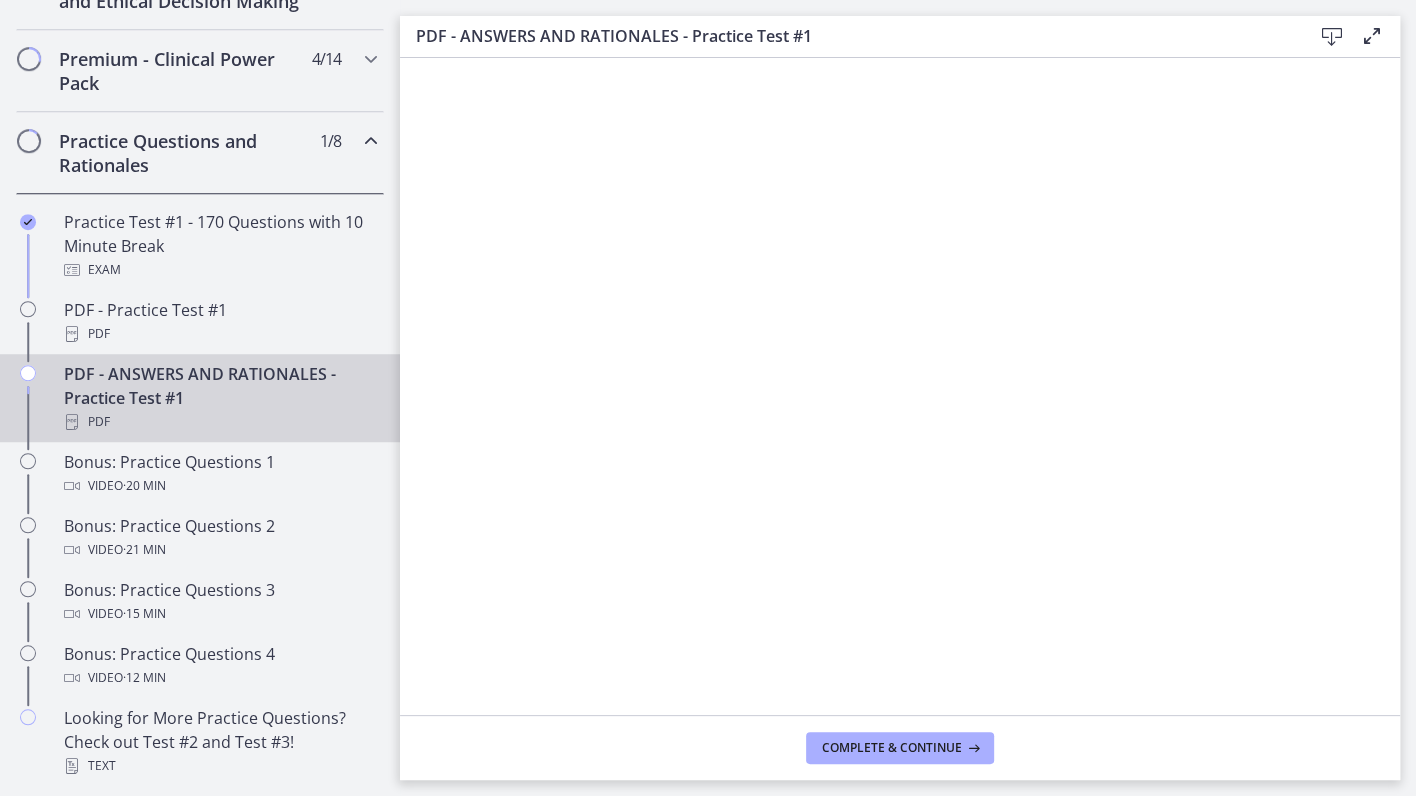 scroll, scrollTop: 0, scrollLeft: 0, axis: both 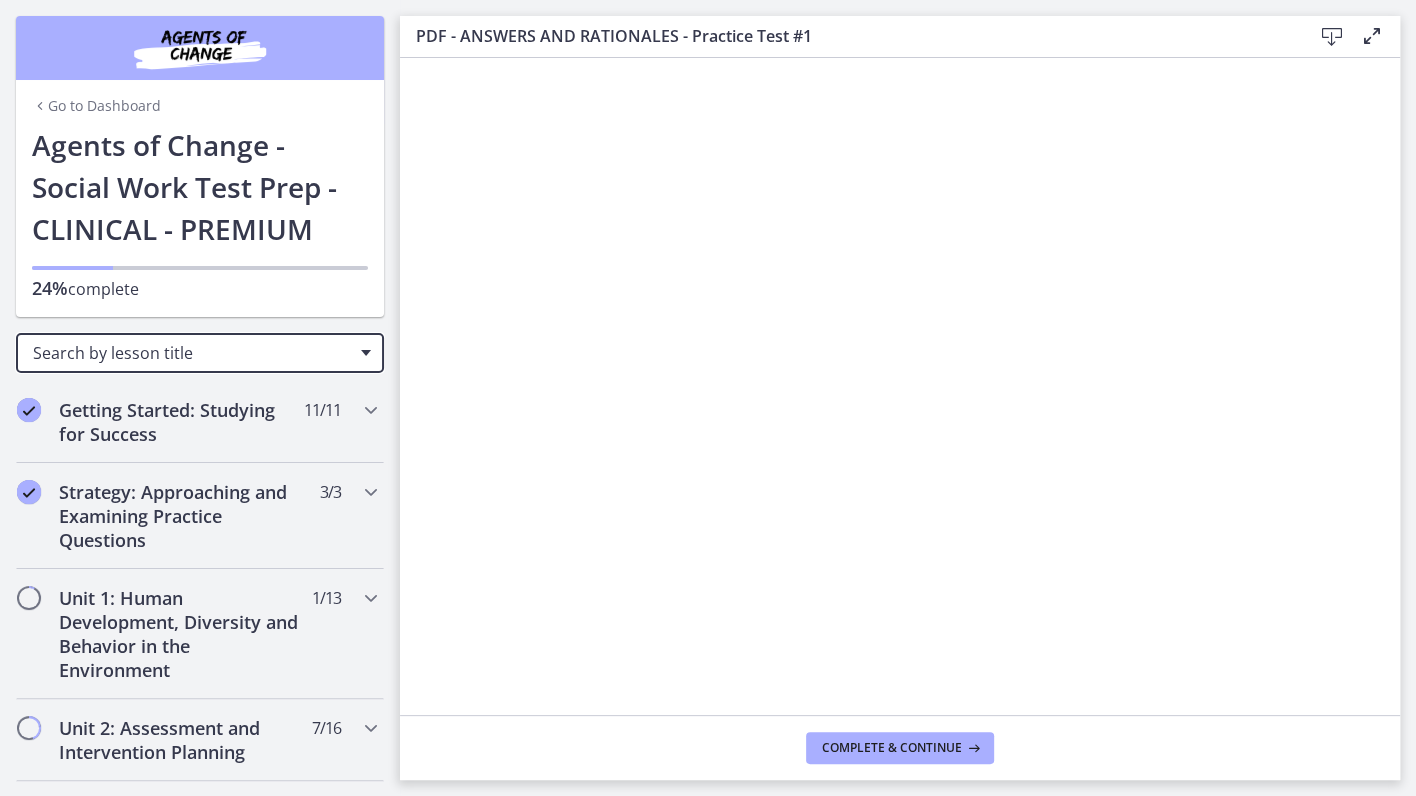 click on "Search by lesson title" at bounding box center [192, 353] 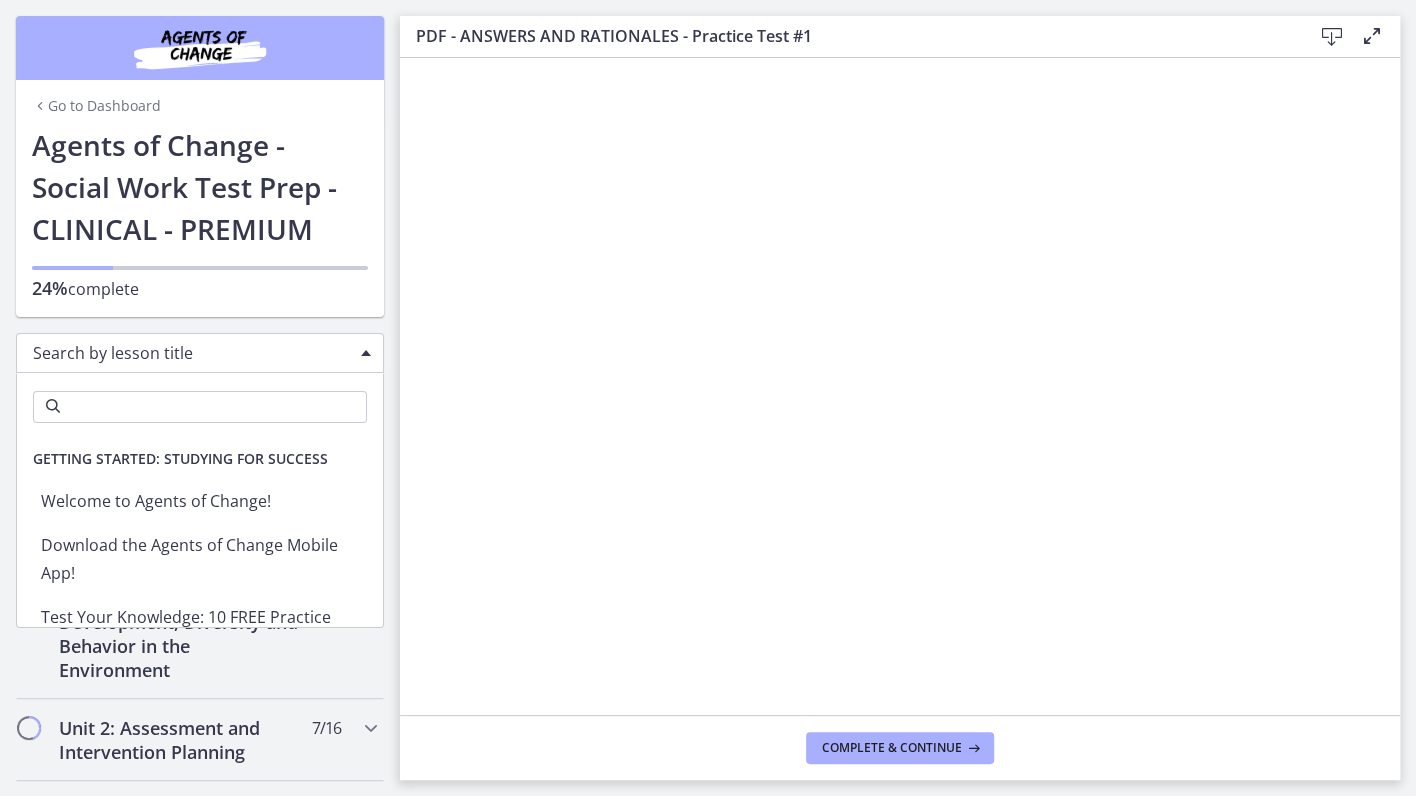 scroll, scrollTop: 4609, scrollLeft: 0, axis: vertical 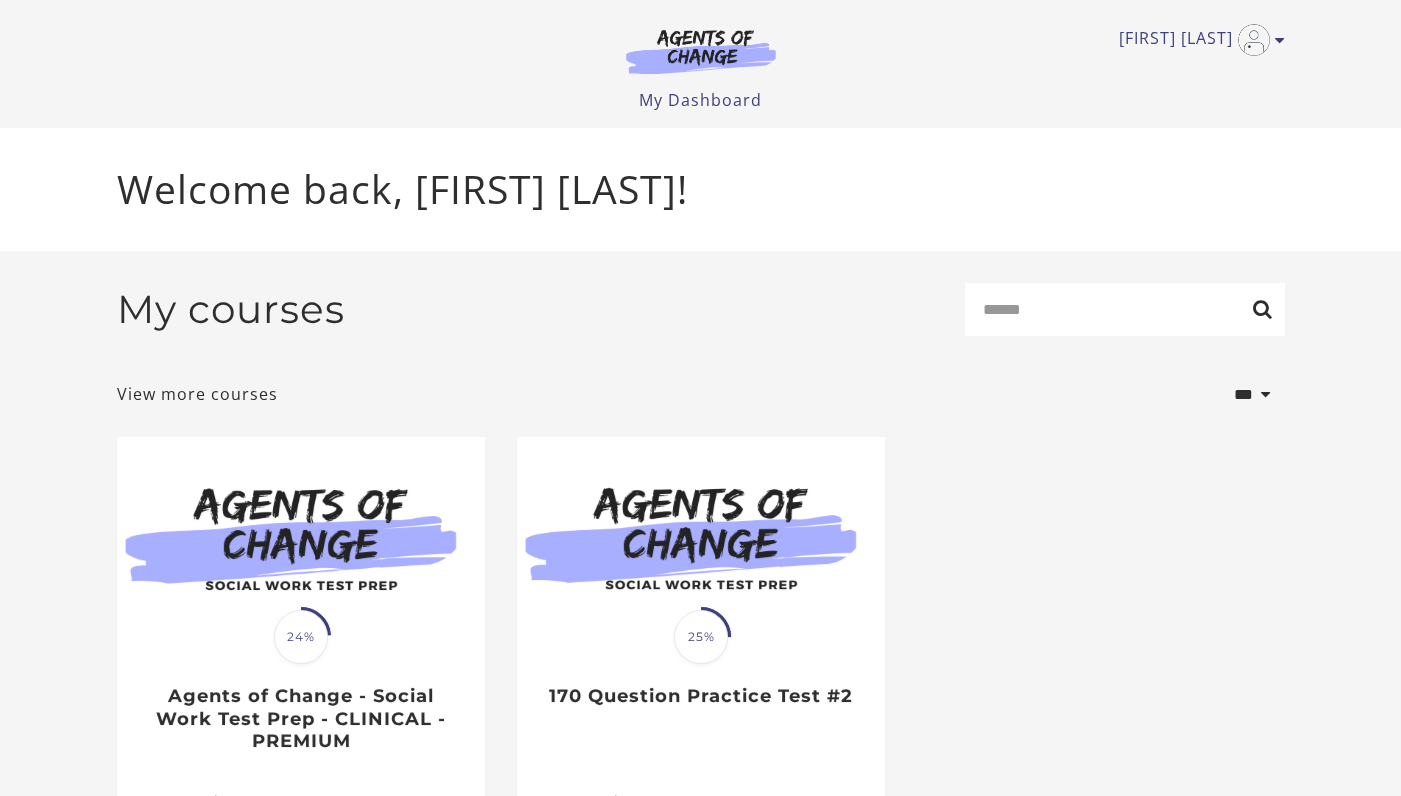 click at bounding box center [1254, 40] 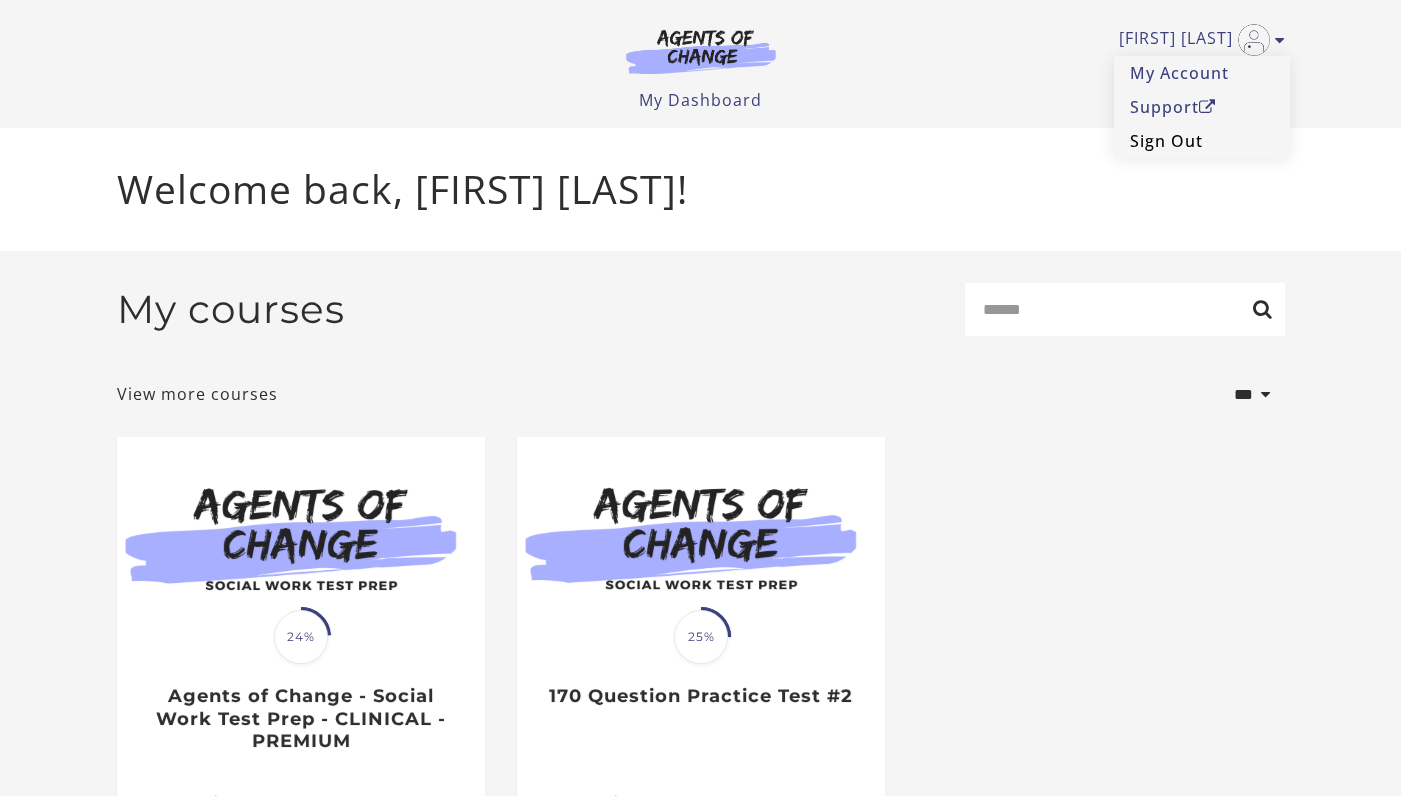 click on "Sign Out" at bounding box center [1202, 141] 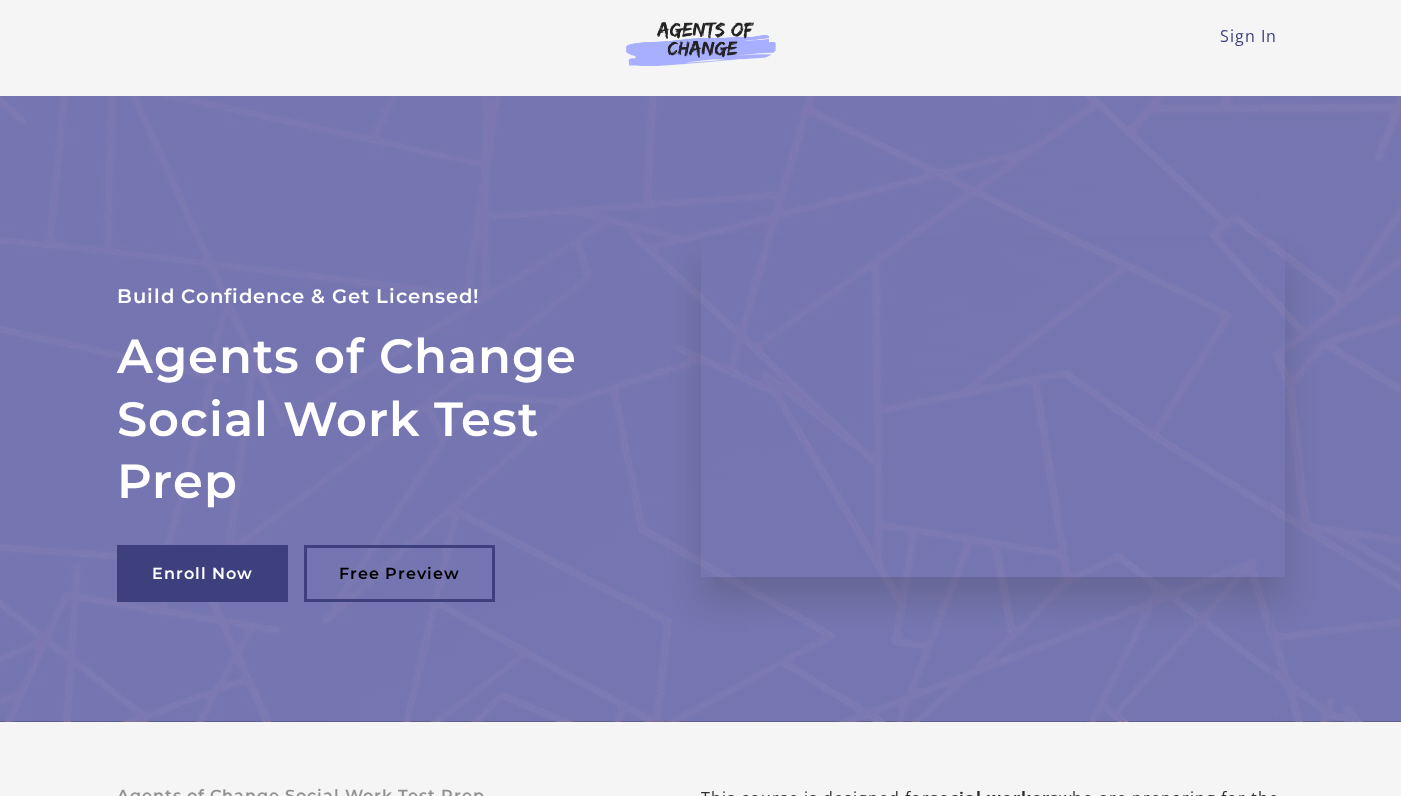 scroll, scrollTop: 0, scrollLeft: 0, axis: both 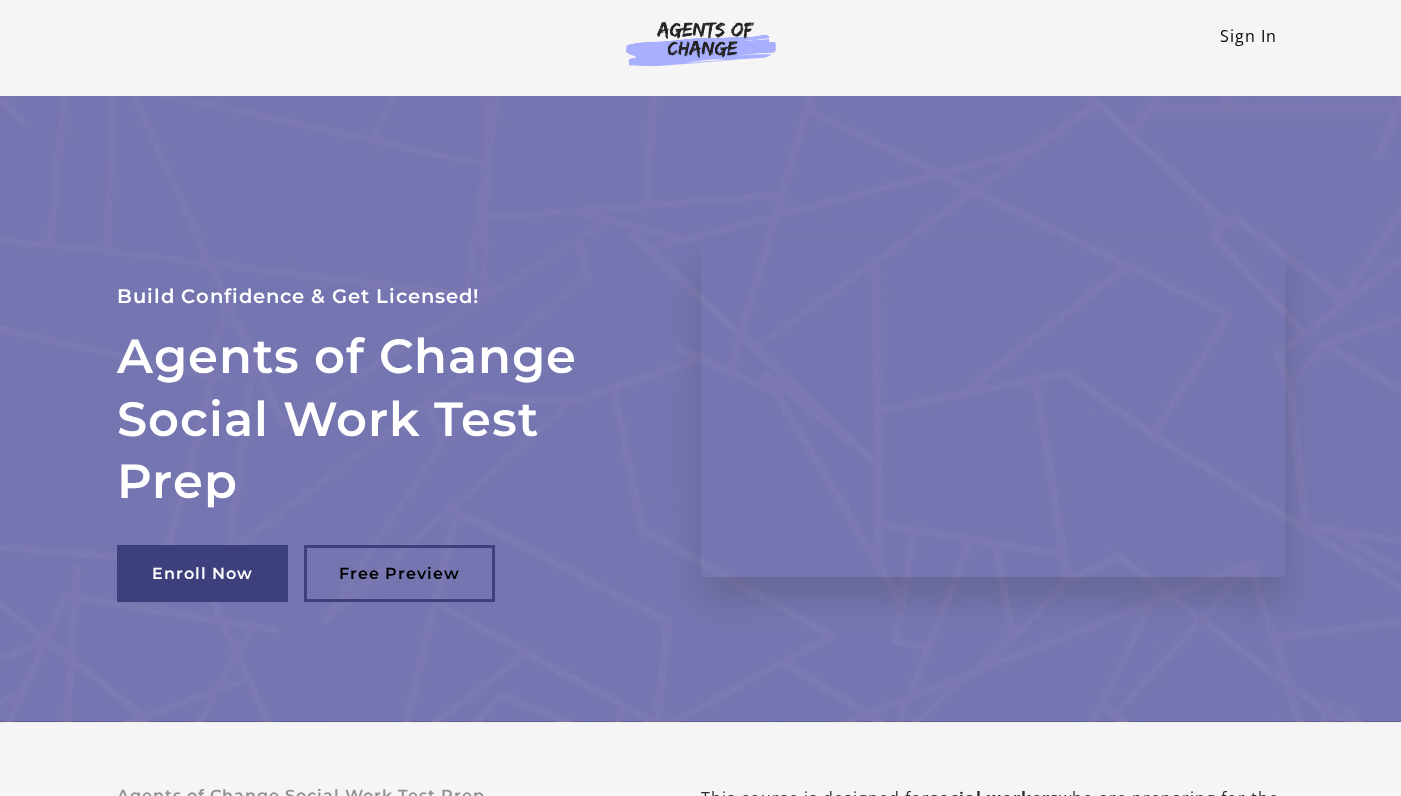 click on "Sign In" at bounding box center [1248, 36] 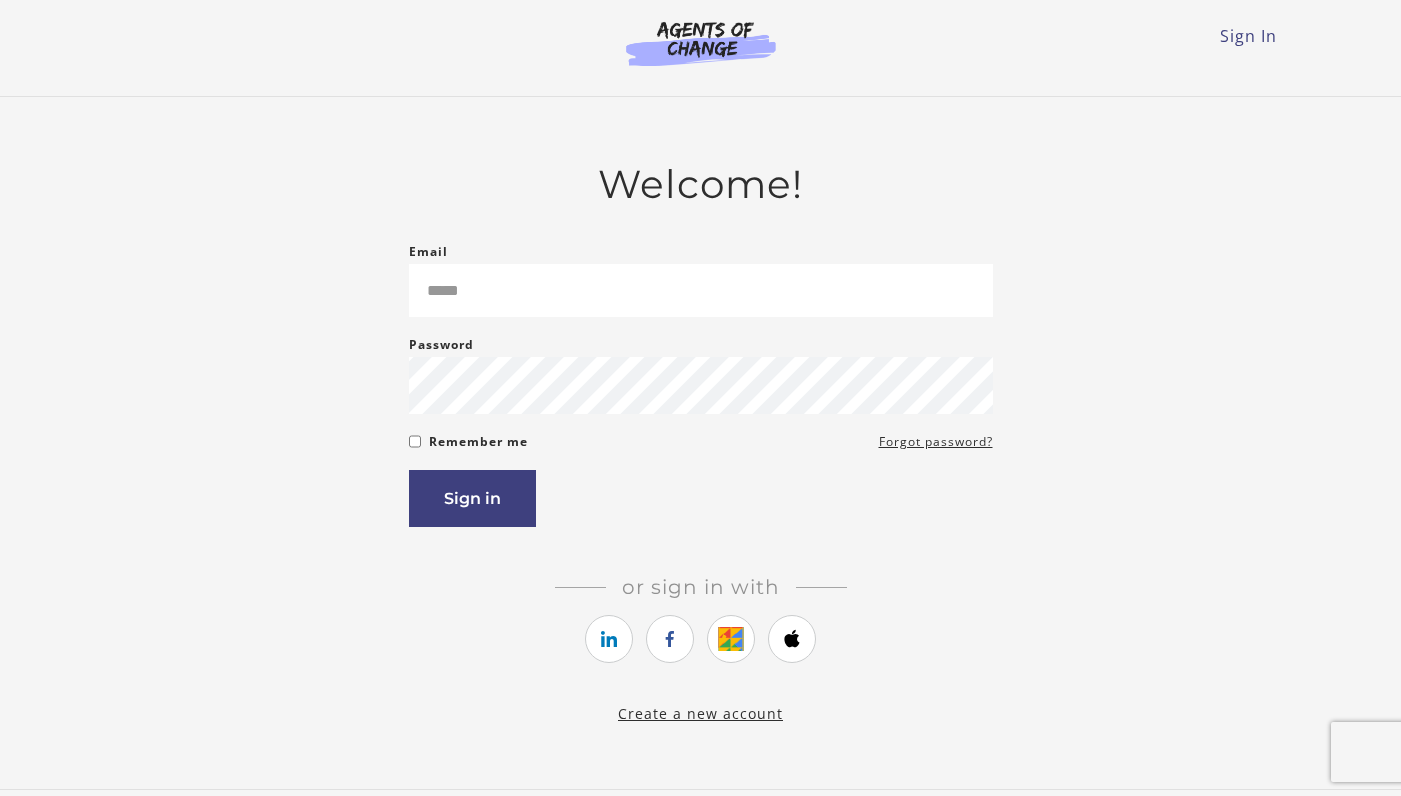 scroll, scrollTop: 0, scrollLeft: 0, axis: both 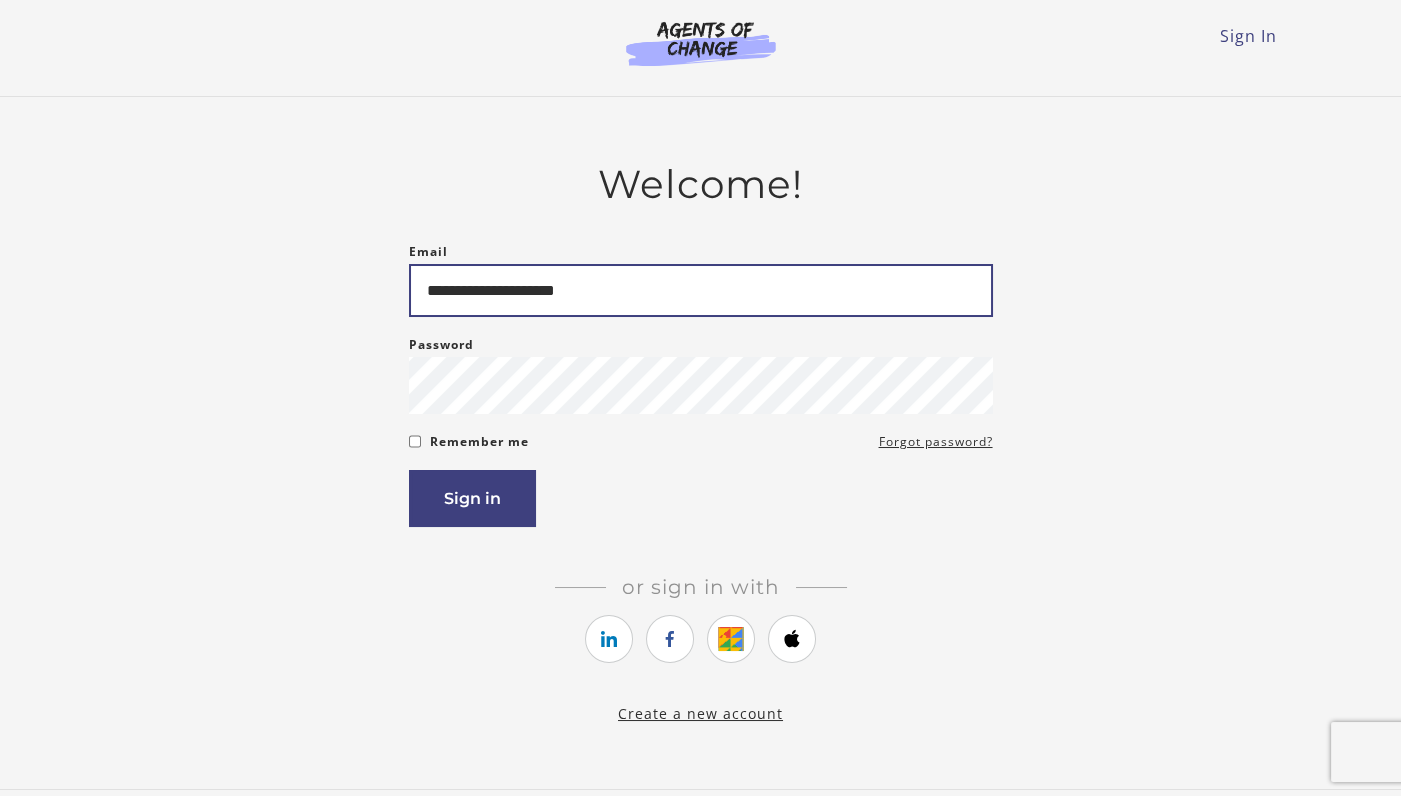 drag, startPoint x: 645, startPoint y: 295, endPoint x: 214, endPoint y: 271, distance: 431.6677 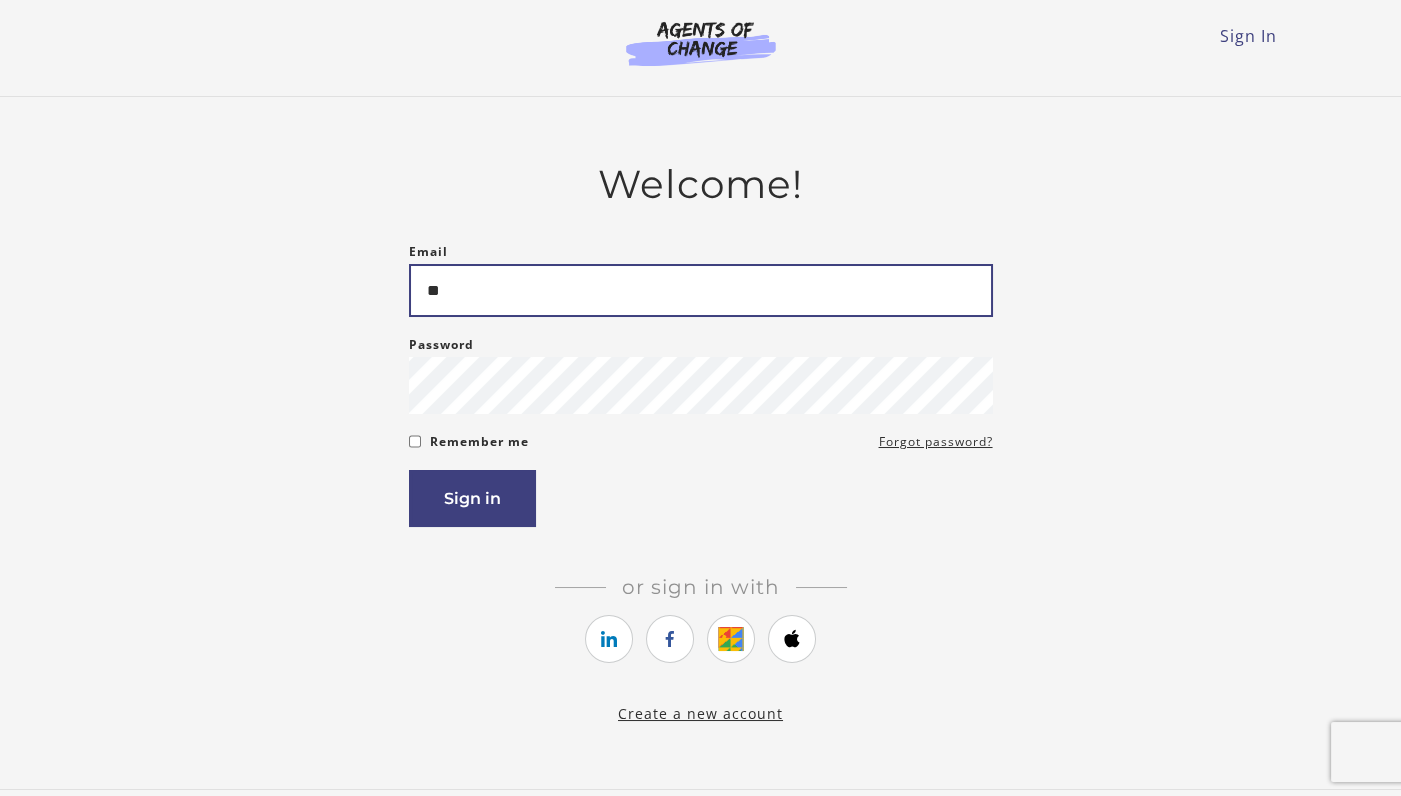 type on "*" 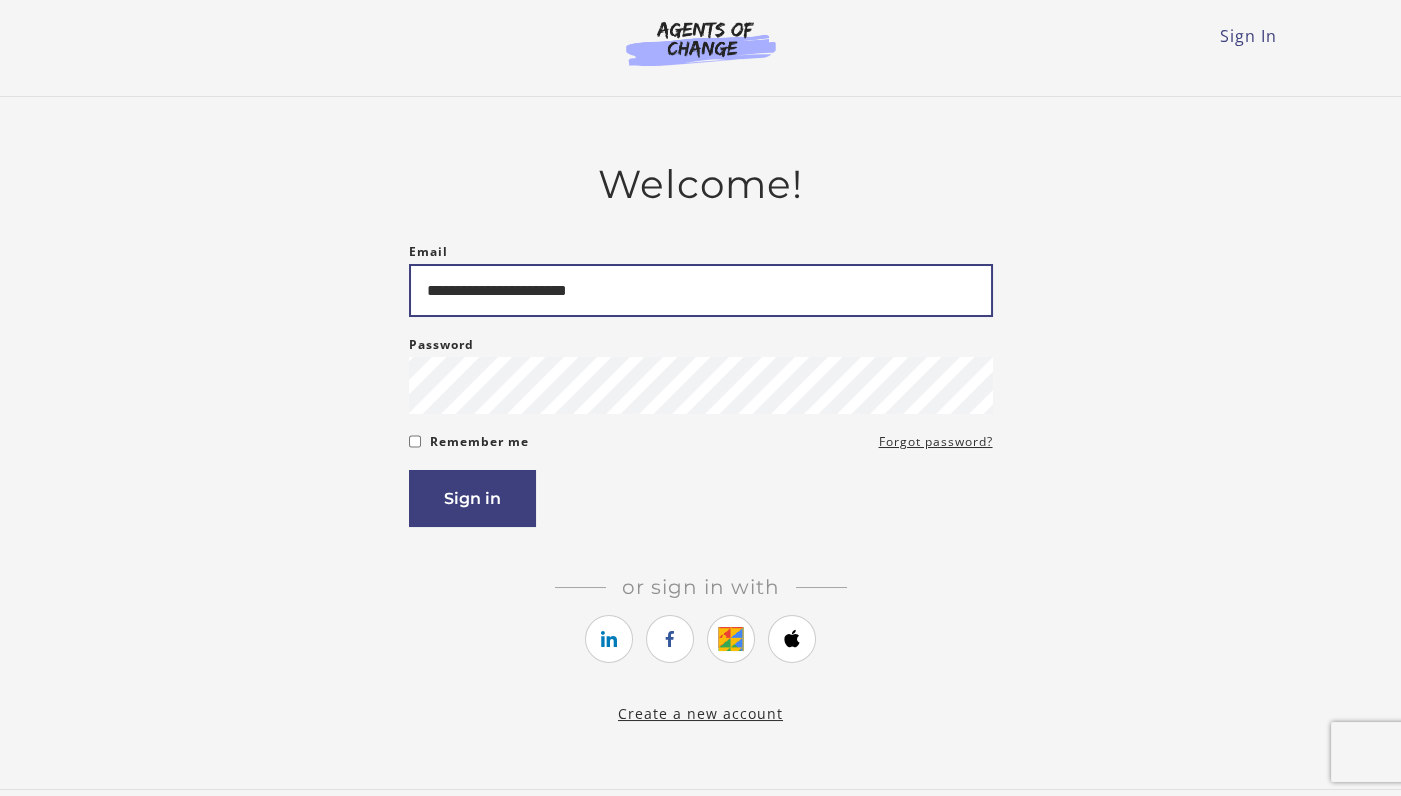 type on "**********" 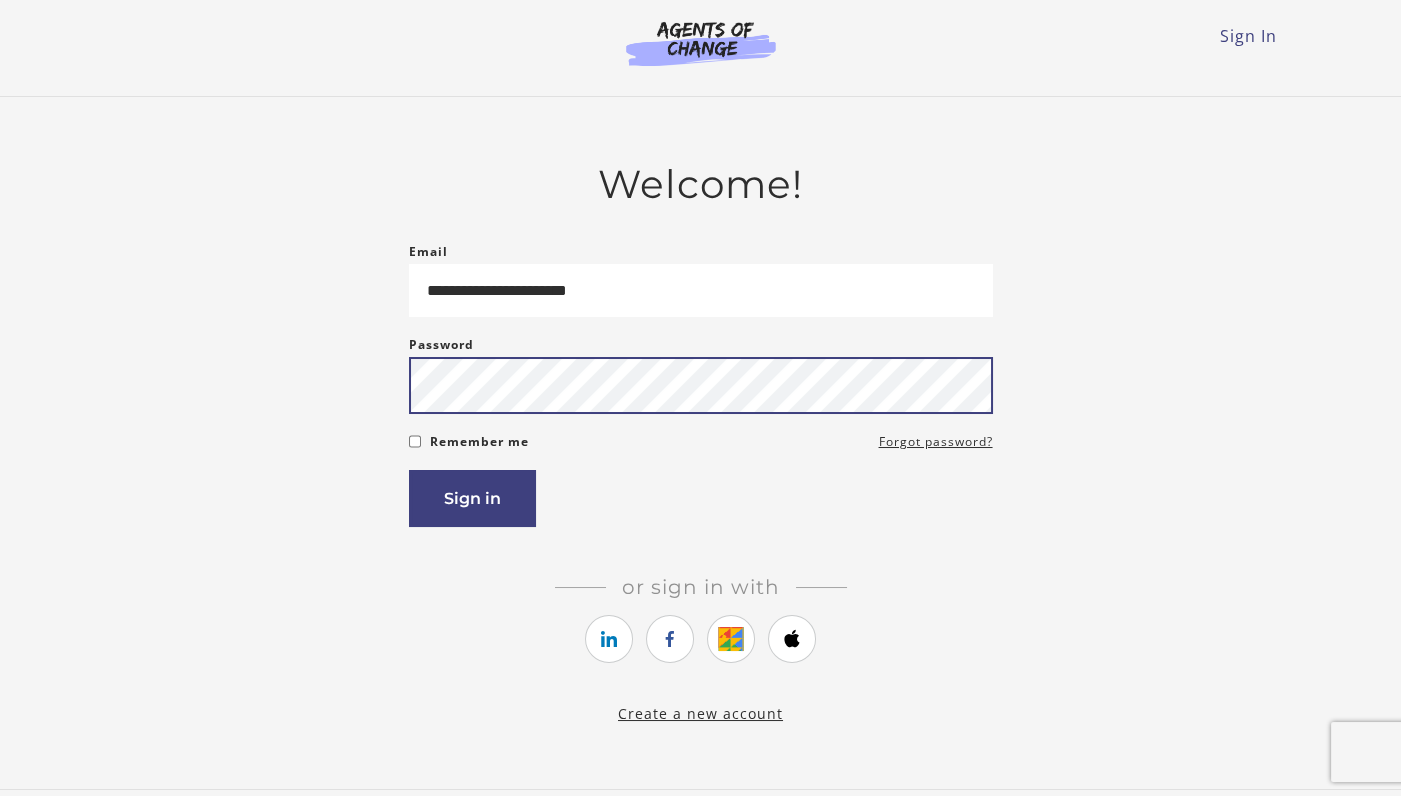 click on "Sign in" at bounding box center [472, 498] 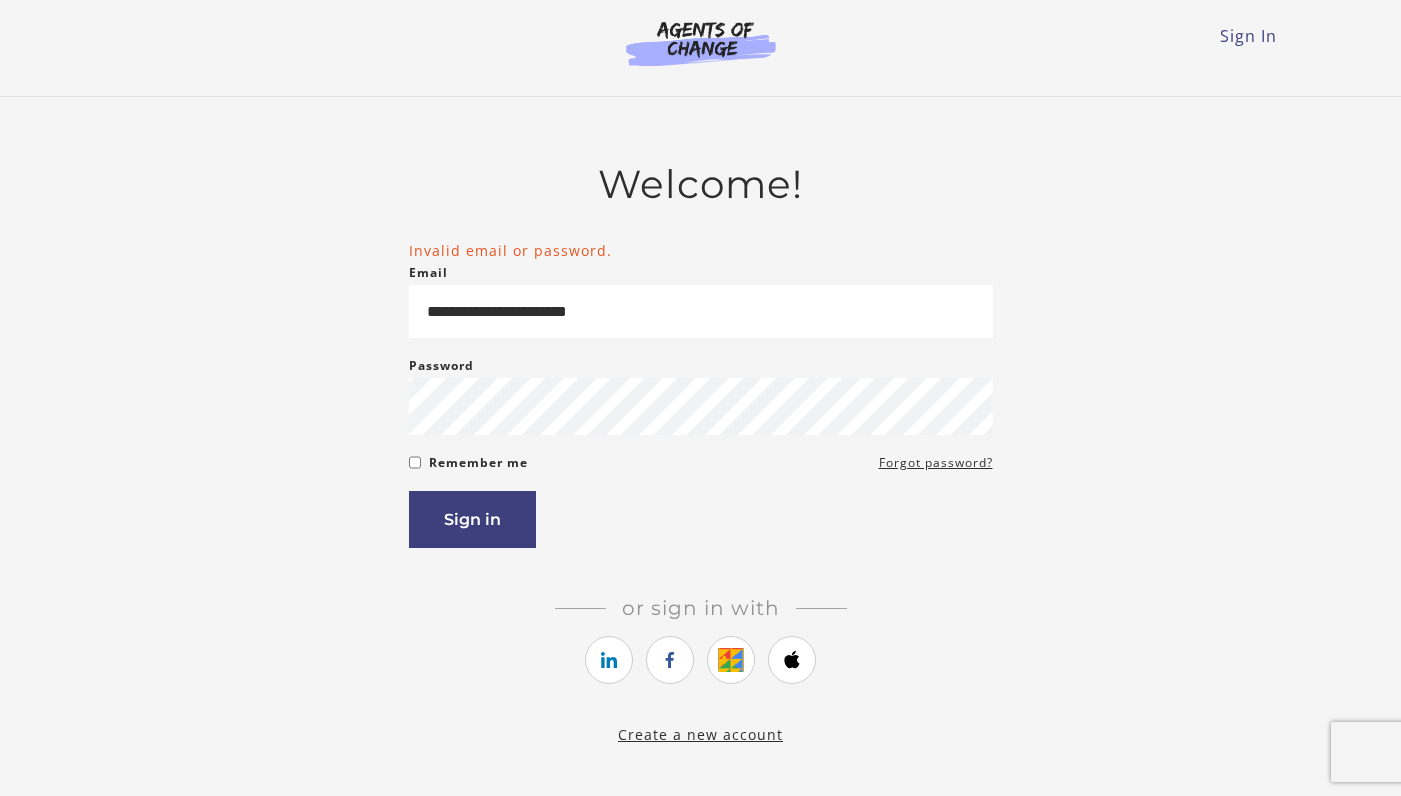 scroll, scrollTop: 0, scrollLeft: 0, axis: both 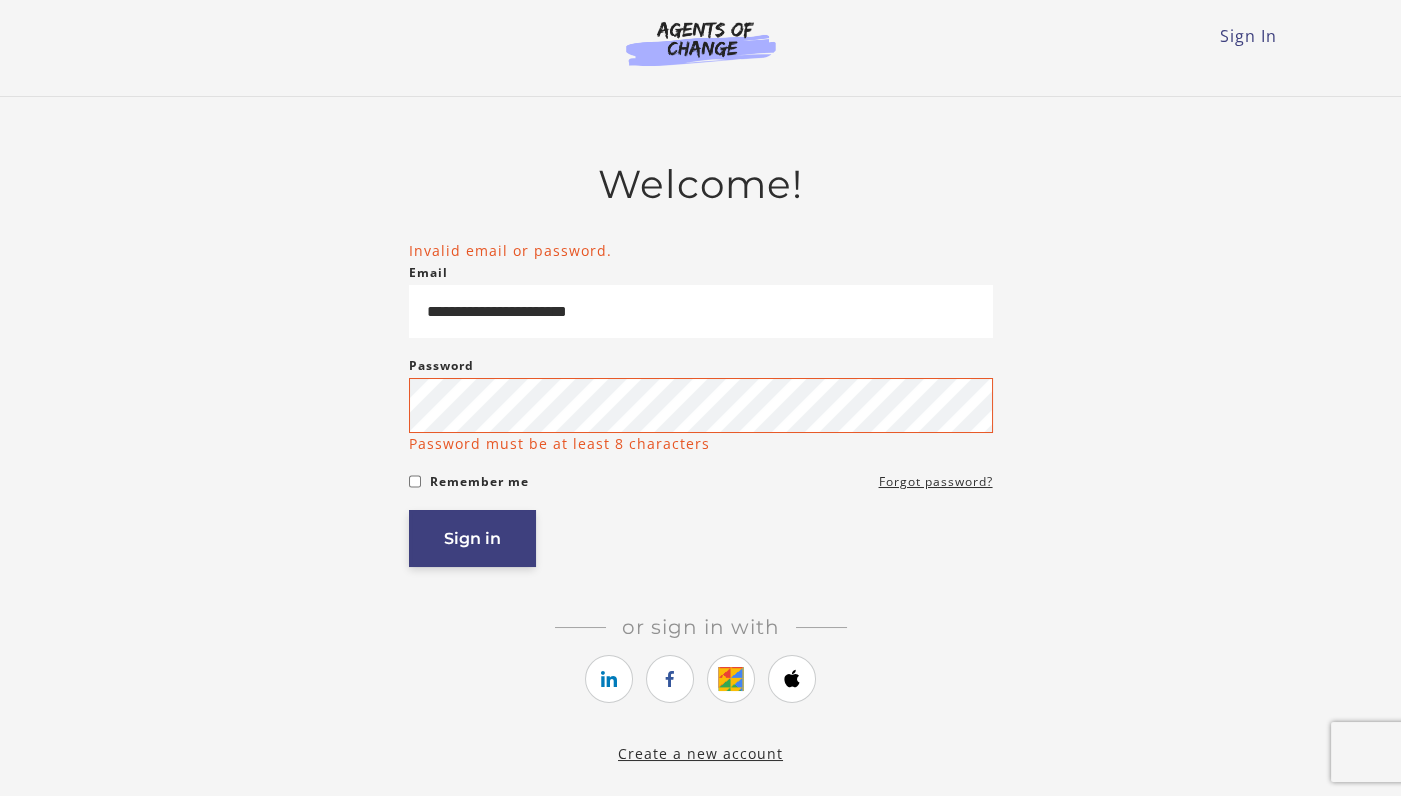 click on "Sign in" at bounding box center (472, 538) 